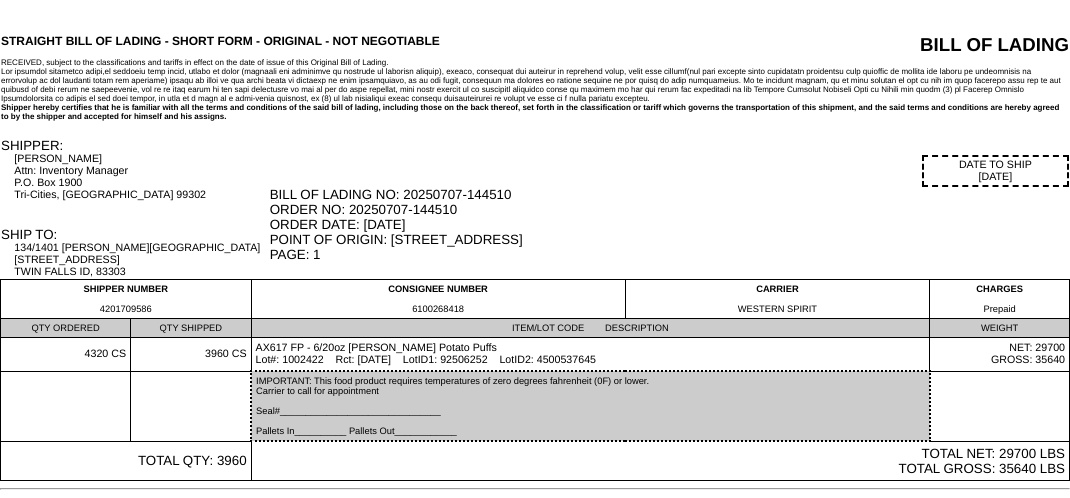 scroll, scrollTop: 0, scrollLeft: 0, axis: both 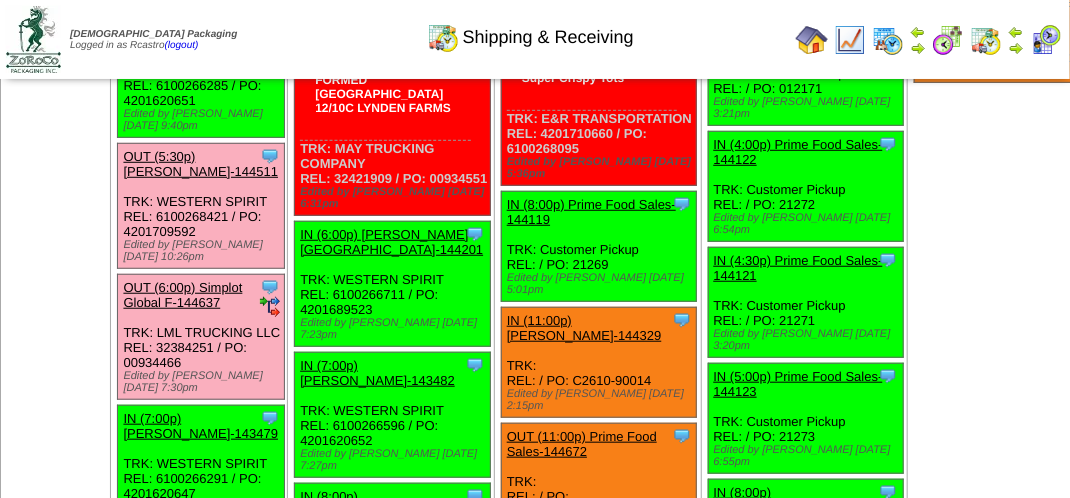 click on "OUT
(6:00p)
Simplot Global F-144637" at bounding box center [182, 295] 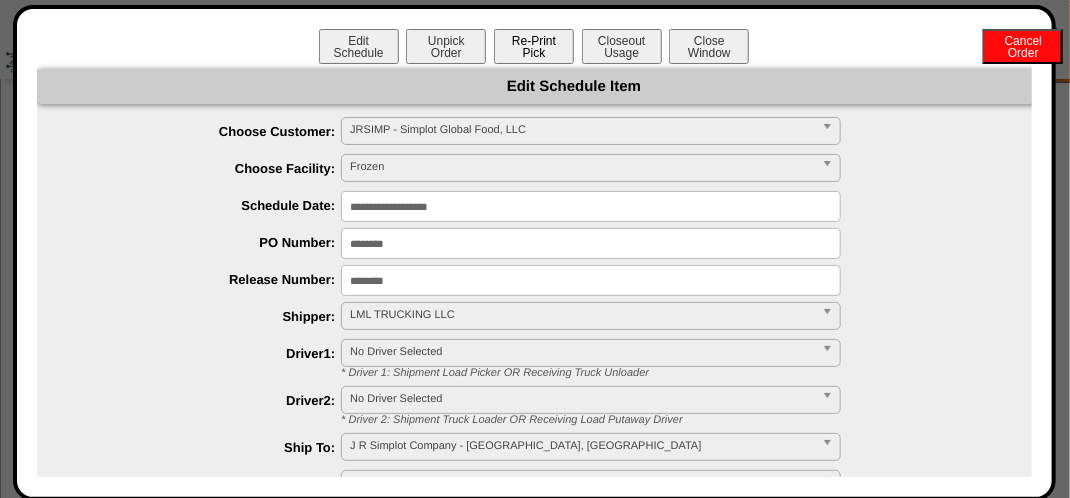 click on "Re-Print Pick" at bounding box center [534, 46] 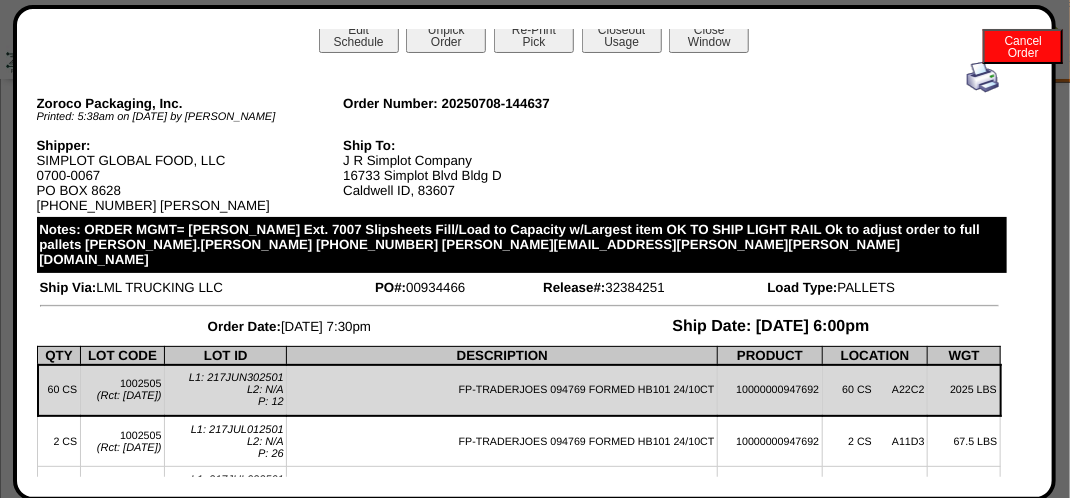 scroll, scrollTop: 0, scrollLeft: 0, axis: both 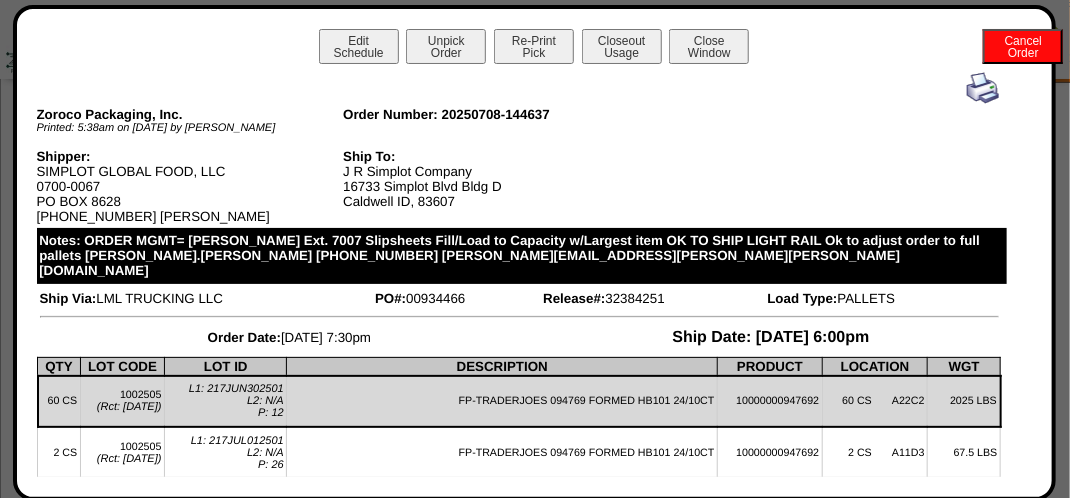 click at bounding box center (983, 88) 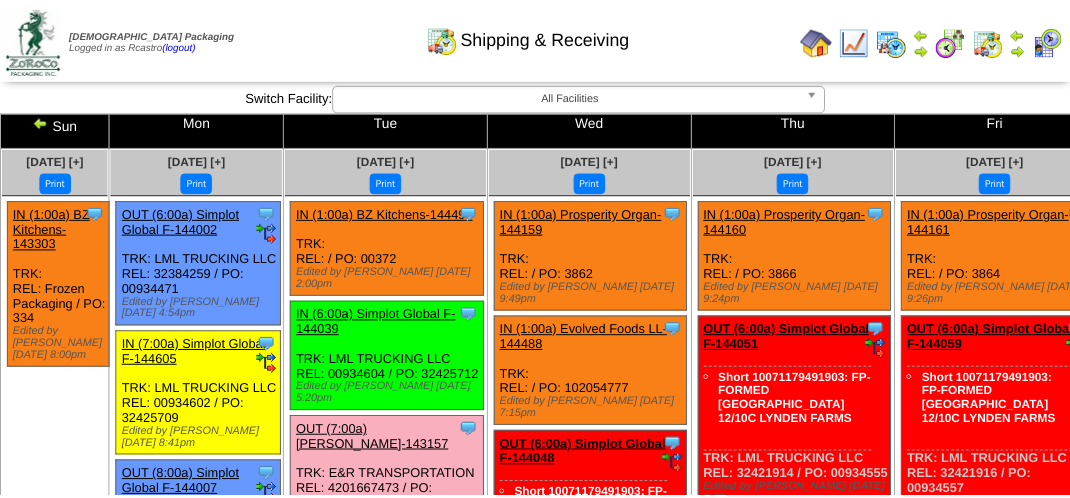 scroll, scrollTop: 3100, scrollLeft: 0, axis: vertical 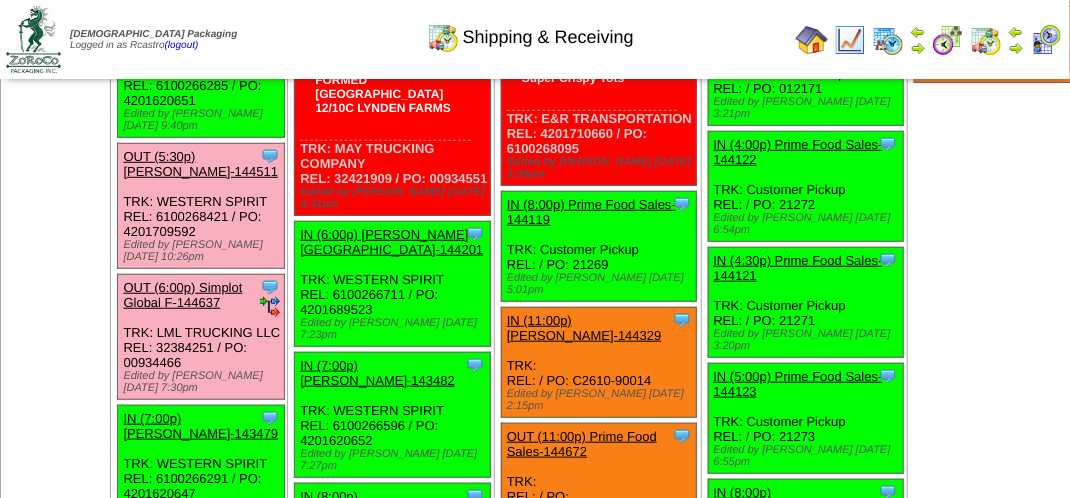 click on "OUT
(5:30p)
Lamb-Weston-144511" at bounding box center [200, 164] 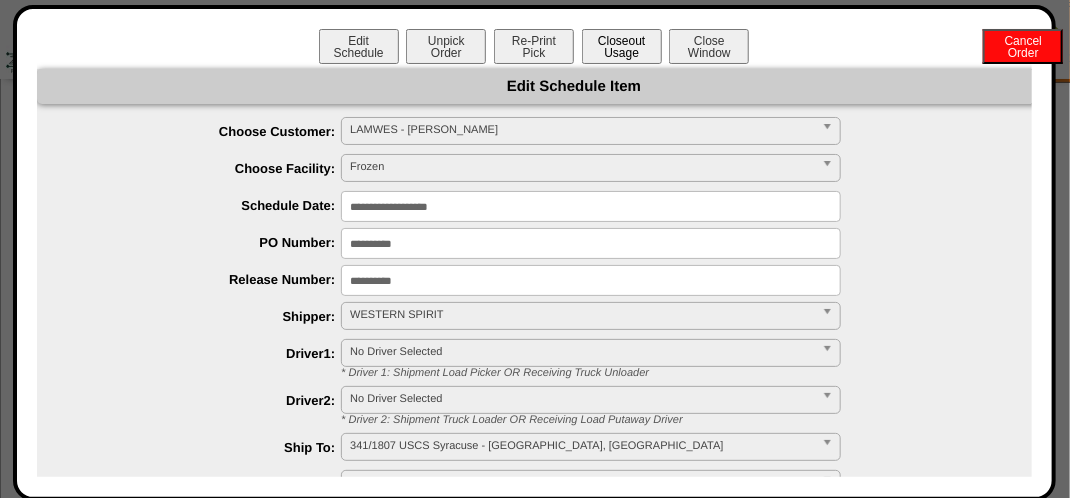 click on "Closeout Usage" at bounding box center [622, 46] 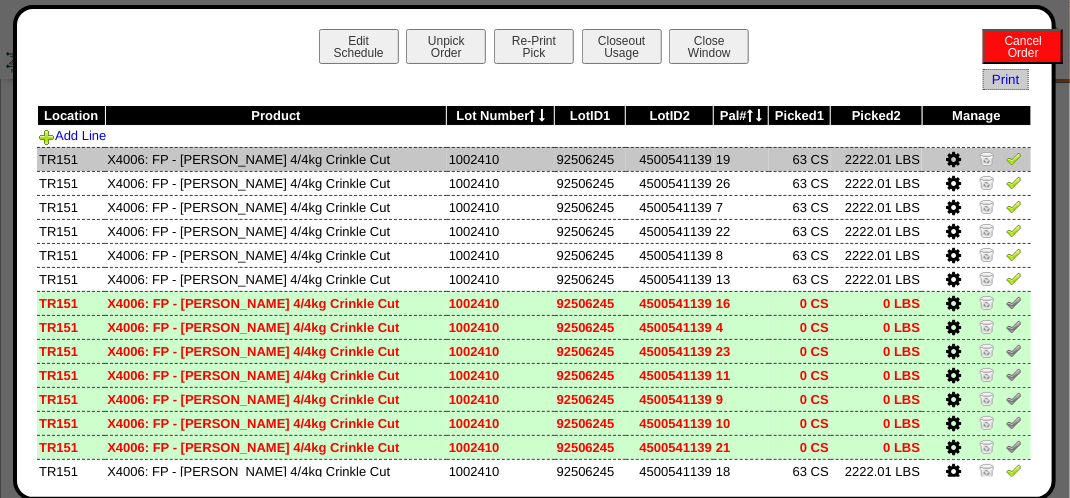 click at bounding box center [1014, 158] 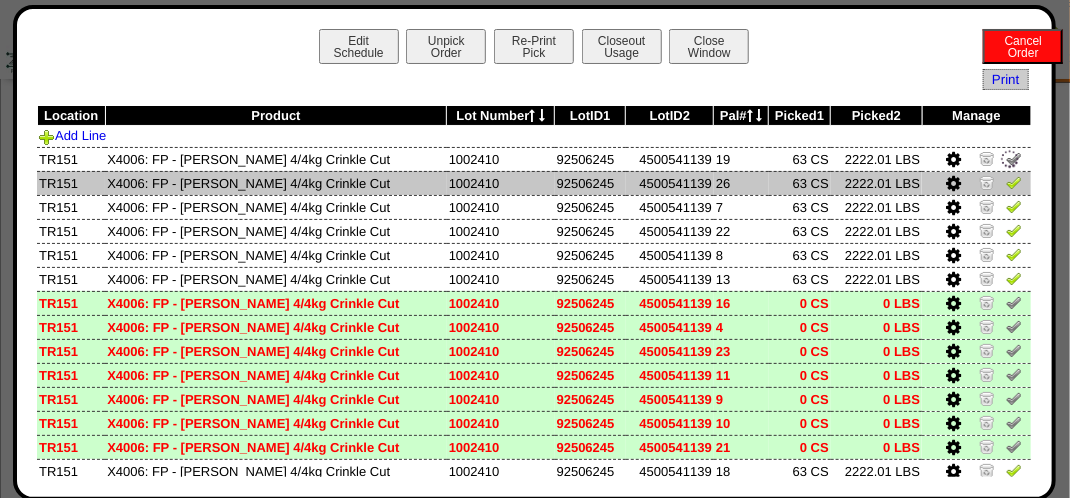 click at bounding box center [1014, 182] 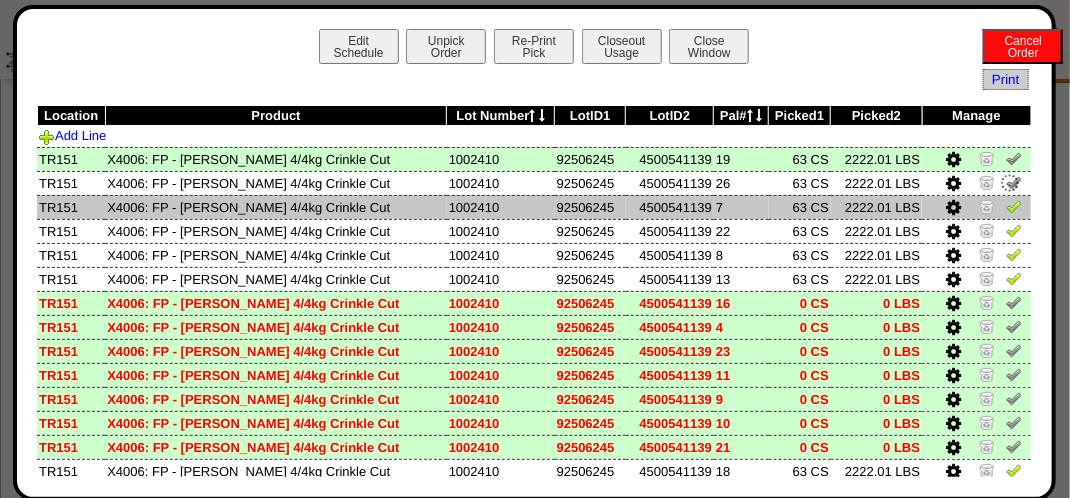 click at bounding box center [1014, 206] 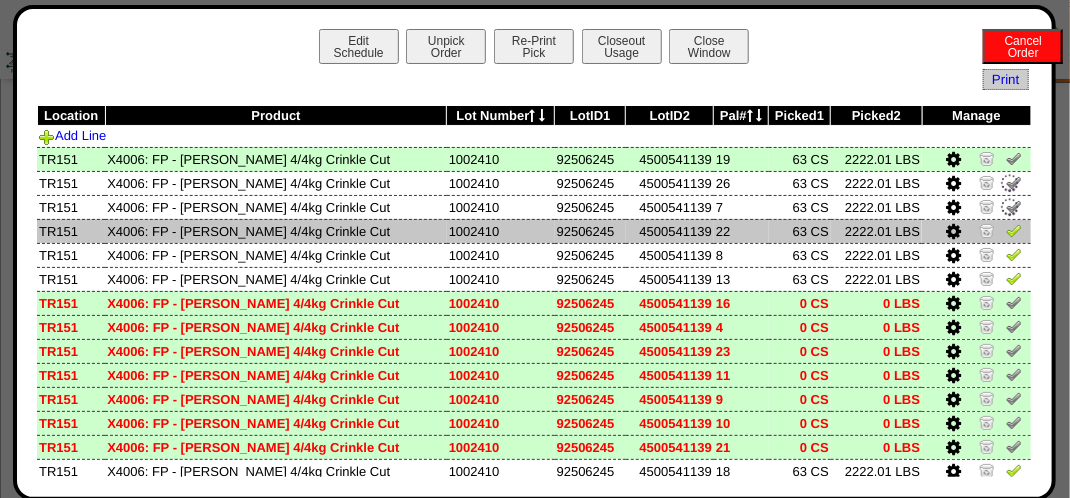 click at bounding box center [1014, 230] 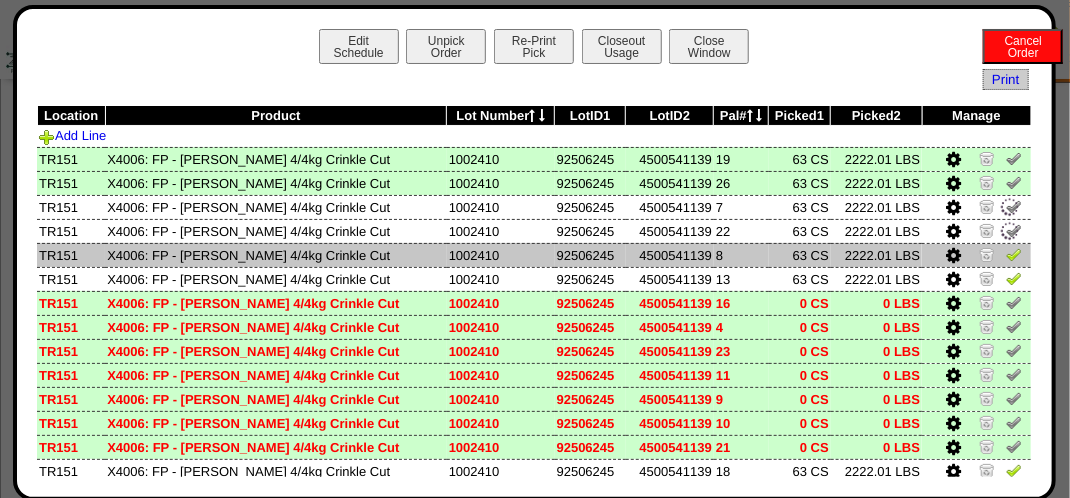 click at bounding box center (1014, 254) 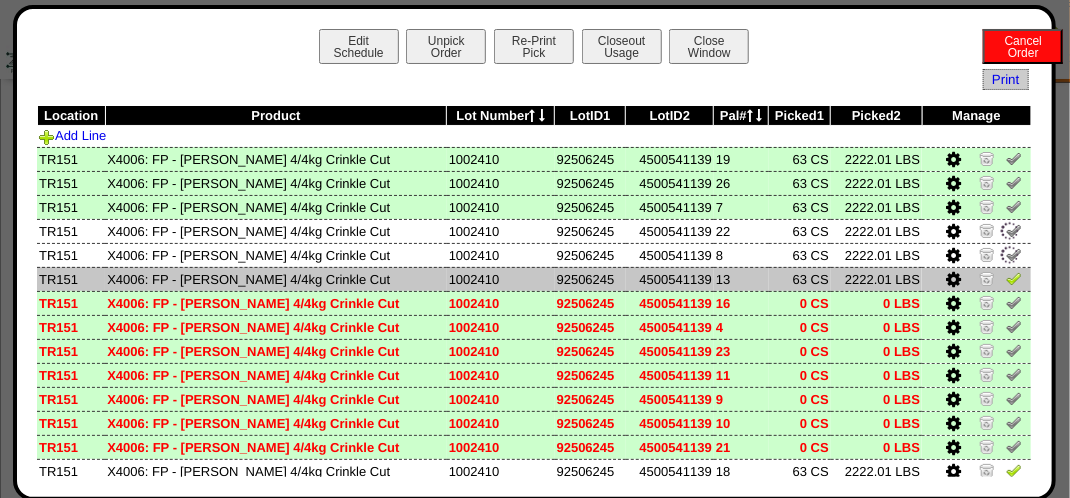 click at bounding box center [1014, 278] 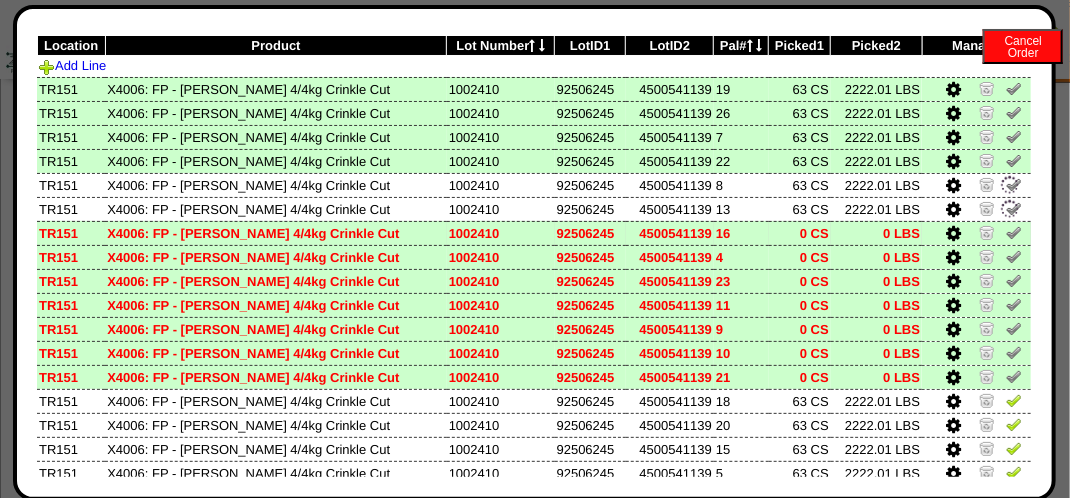 scroll, scrollTop: 200, scrollLeft: 0, axis: vertical 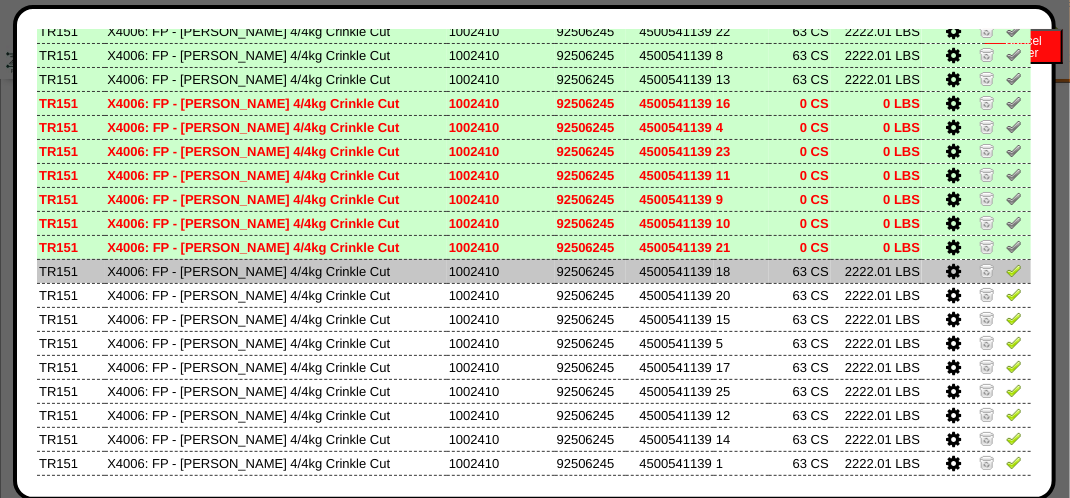 click at bounding box center (1014, 270) 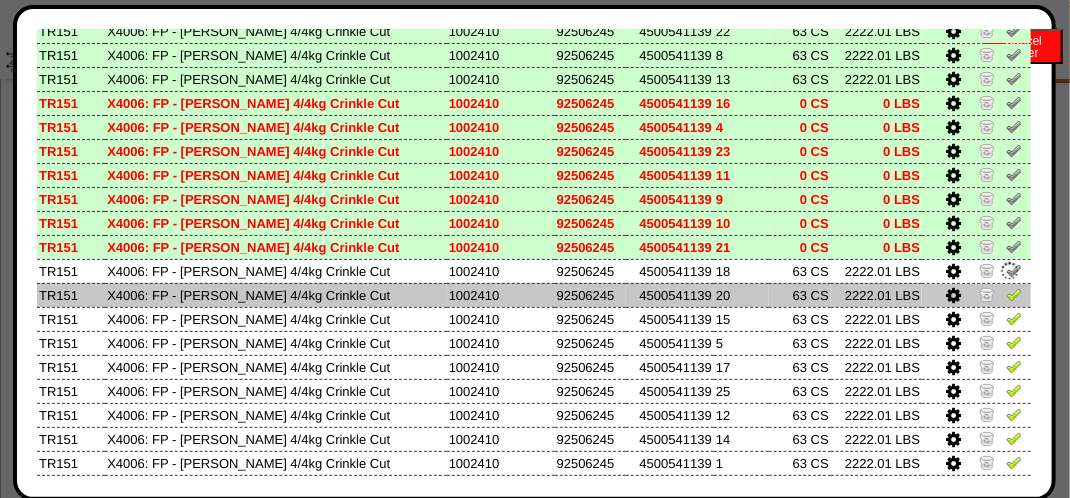 click at bounding box center (1014, 294) 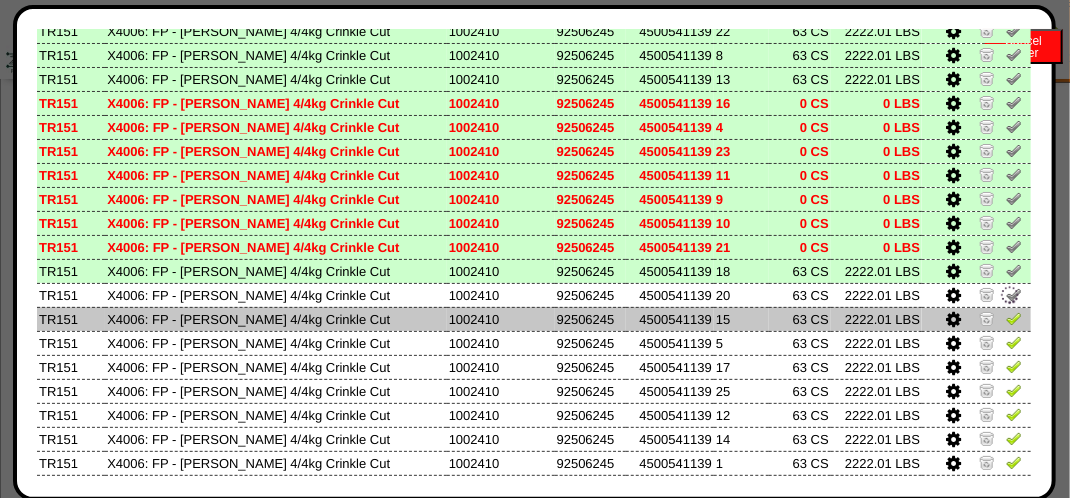 click at bounding box center [1014, 318] 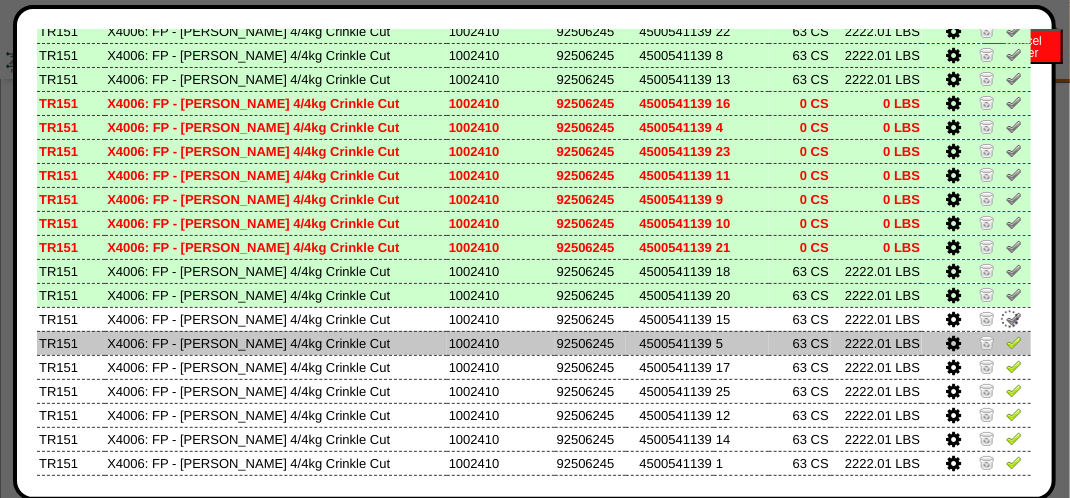 click at bounding box center (1014, 342) 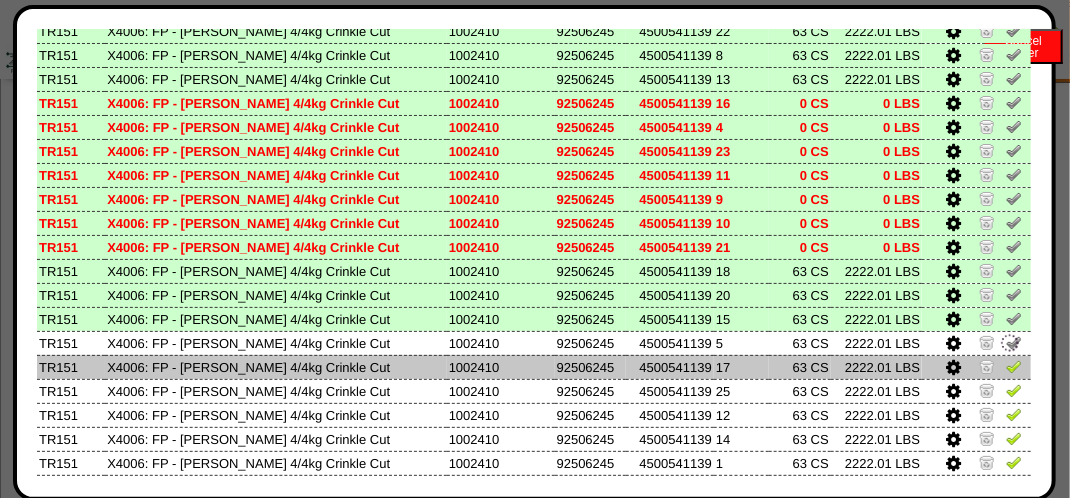 click at bounding box center (1014, 366) 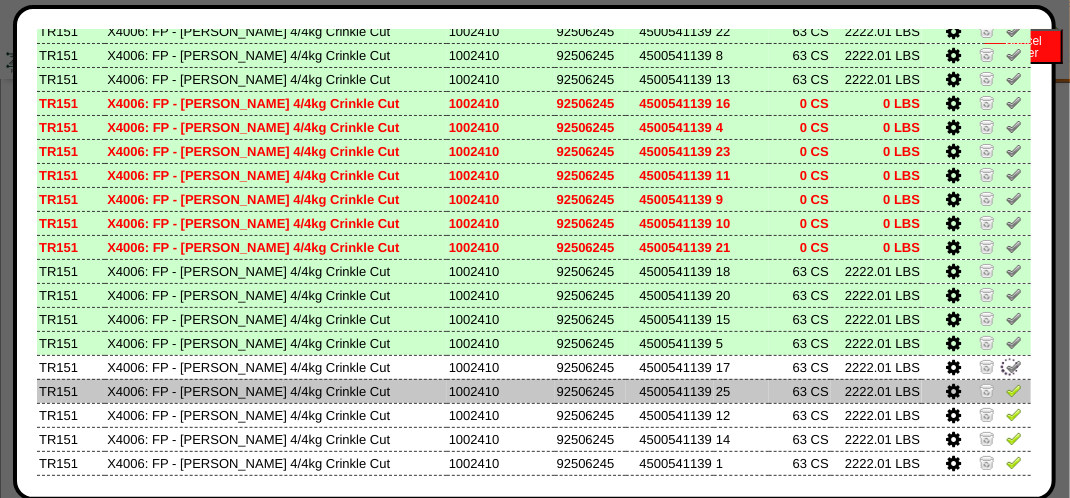 click at bounding box center (1014, 390) 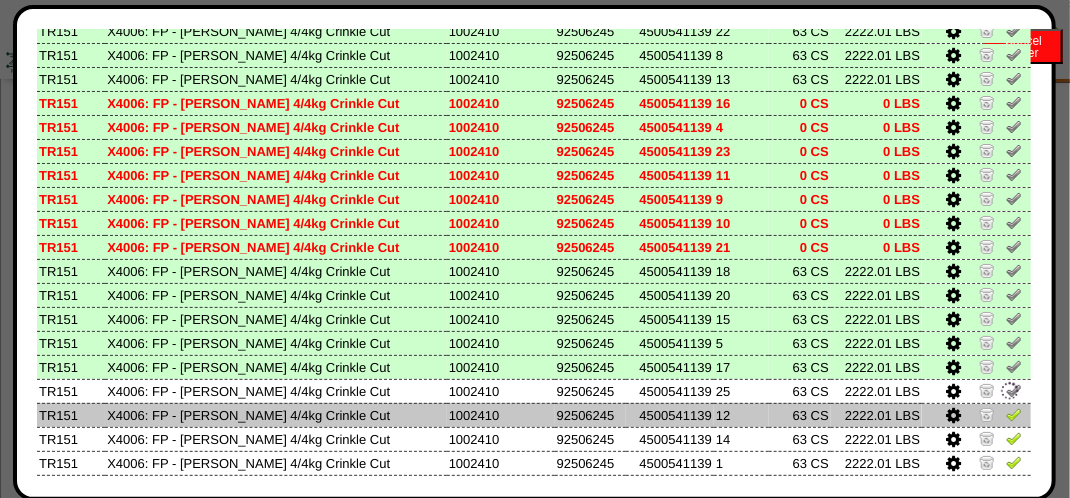 click at bounding box center [1014, 414] 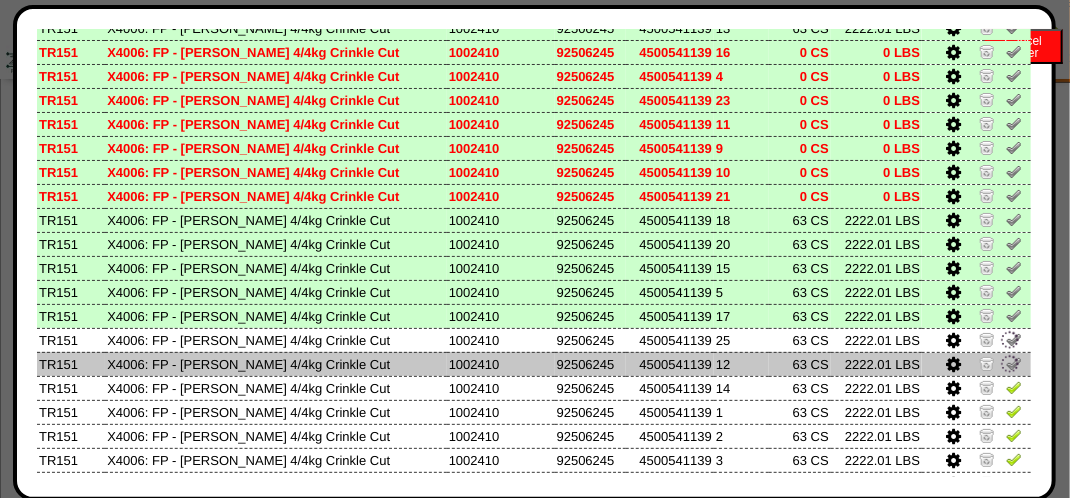 scroll, scrollTop: 300, scrollLeft: 0, axis: vertical 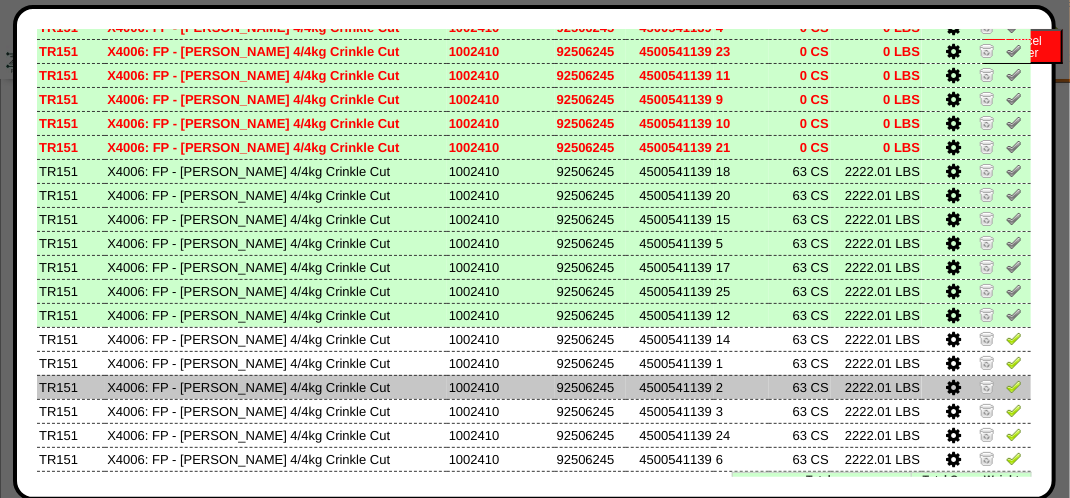 click at bounding box center [1014, 386] 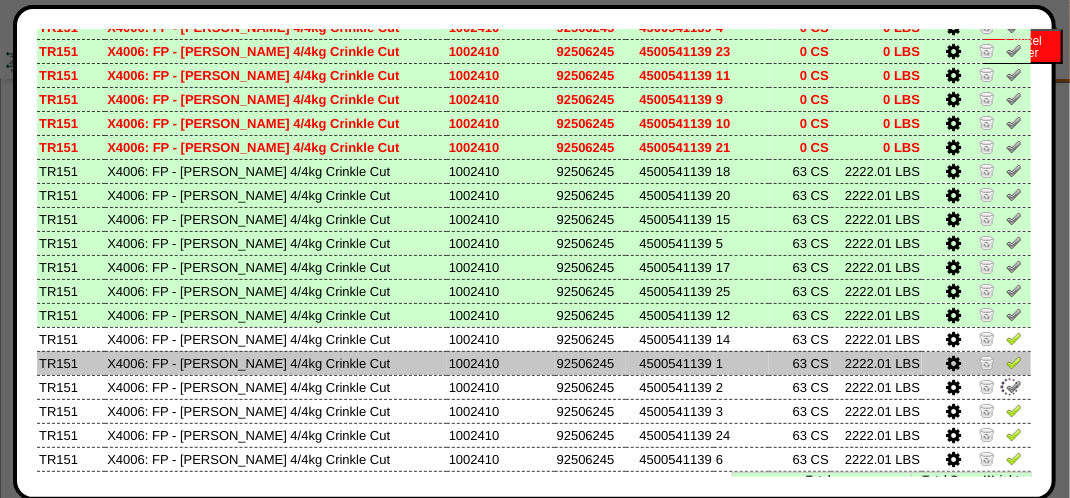 click at bounding box center (1014, 362) 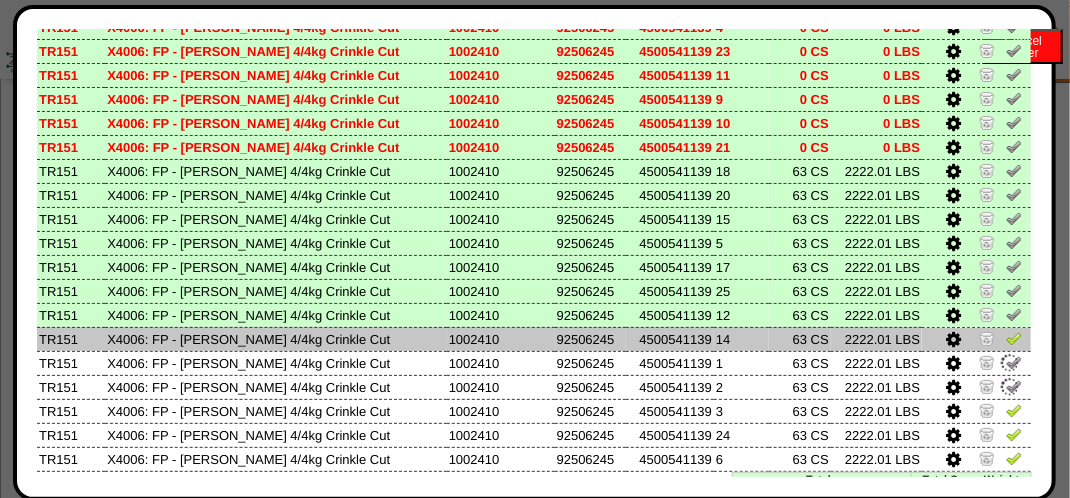 click at bounding box center (976, 315) 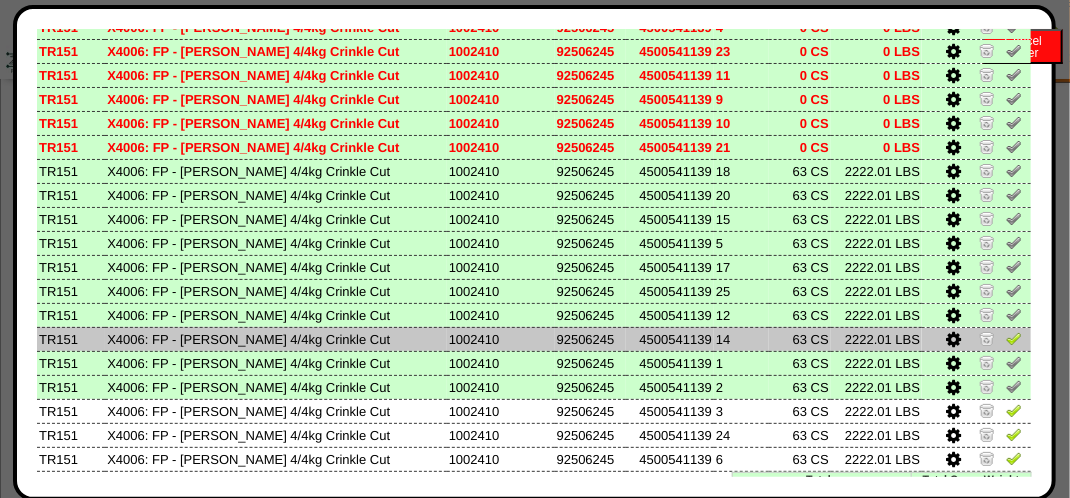 click at bounding box center [1014, 338] 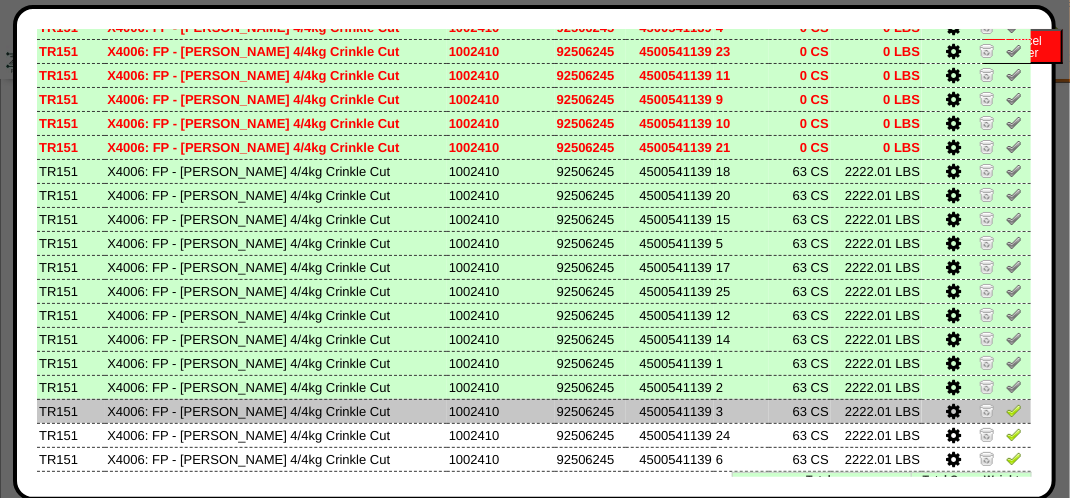 click at bounding box center [1014, 410] 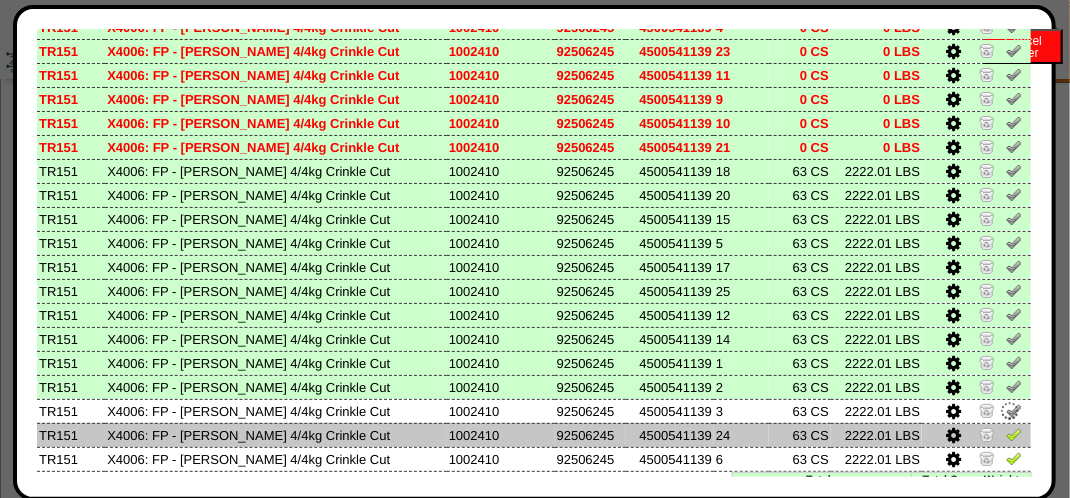click at bounding box center [1014, 434] 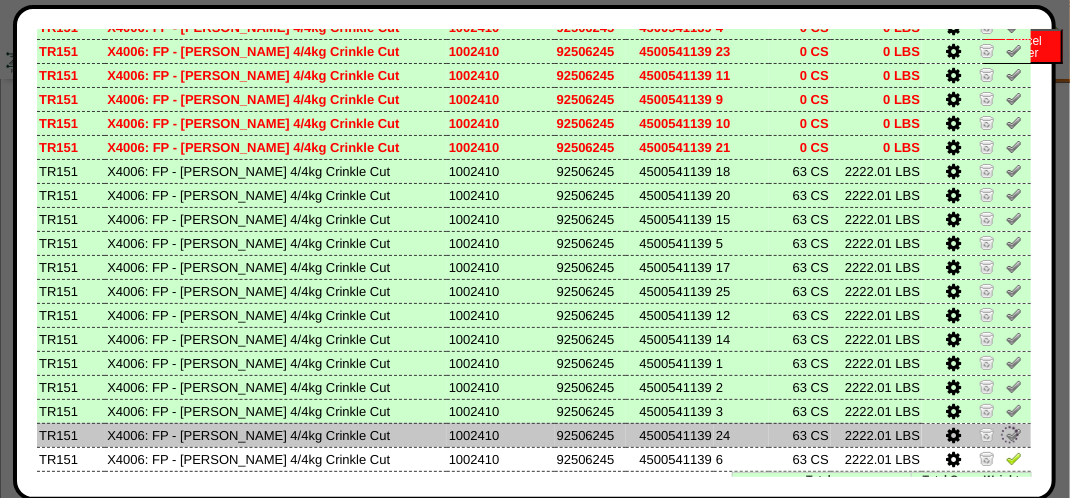 scroll, scrollTop: 349, scrollLeft: 0, axis: vertical 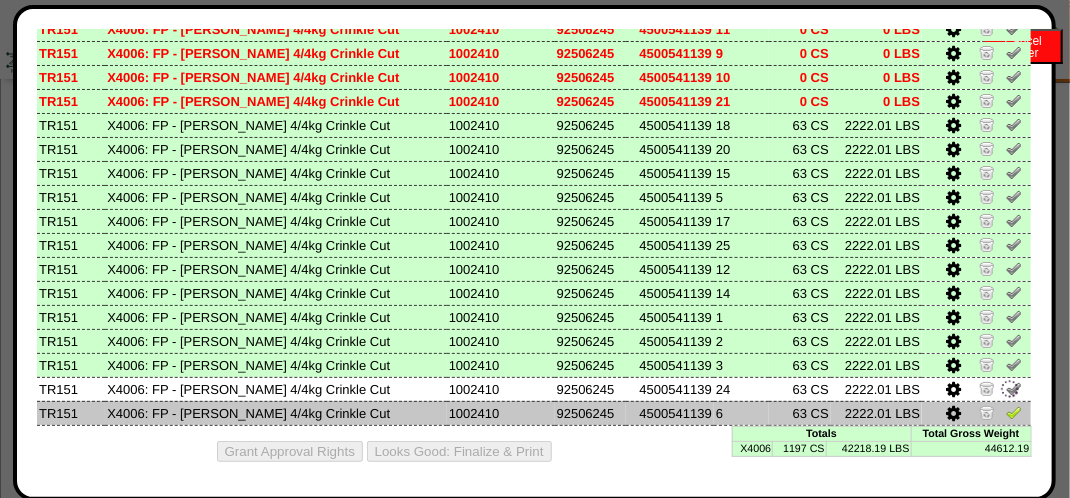 click at bounding box center (1014, 412) 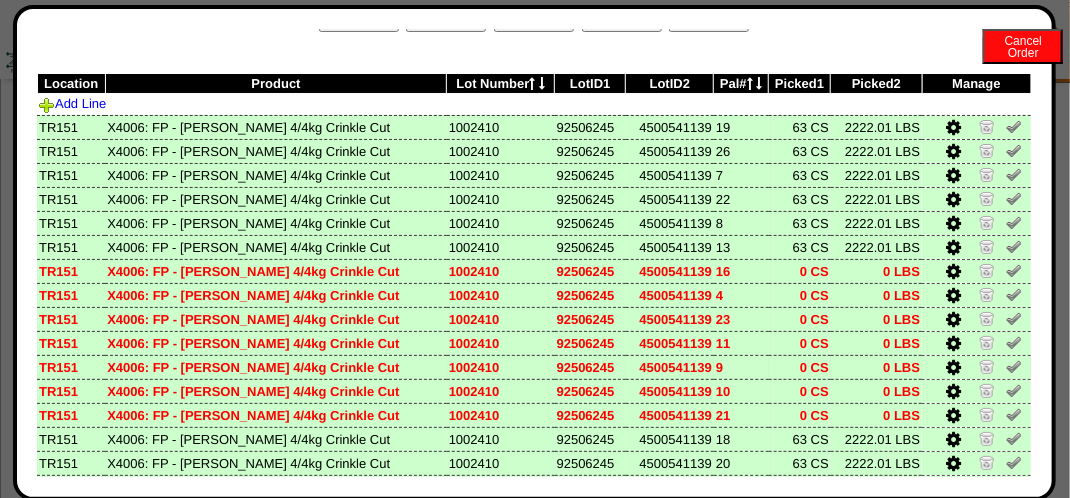 scroll, scrollTop: 0, scrollLeft: 0, axis: both 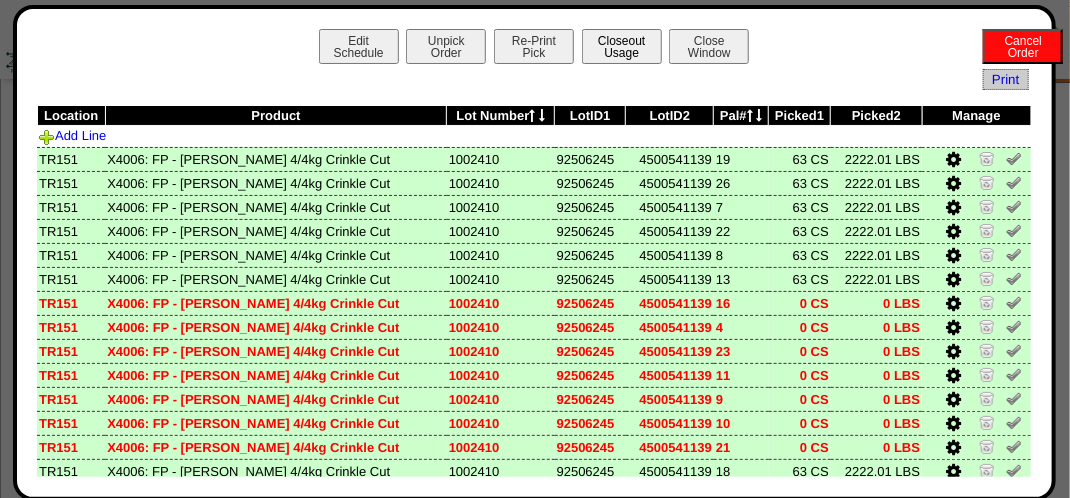 click on "Closeout Usage" at bounding box center [622, 46] 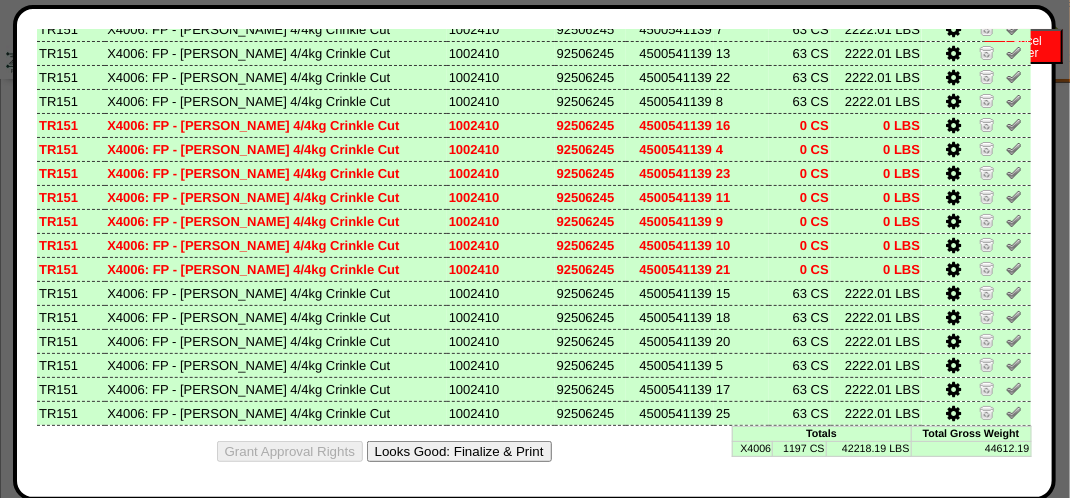 scroll, scrollTop: 349, scrollLeft: 0, axis: vertical 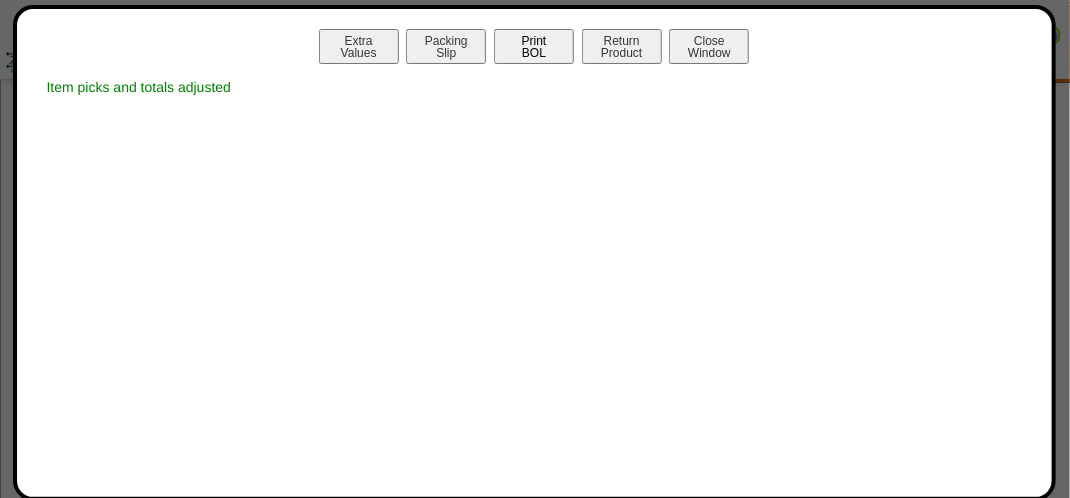 click on "Print BOL" at bounding box center (534, 46) 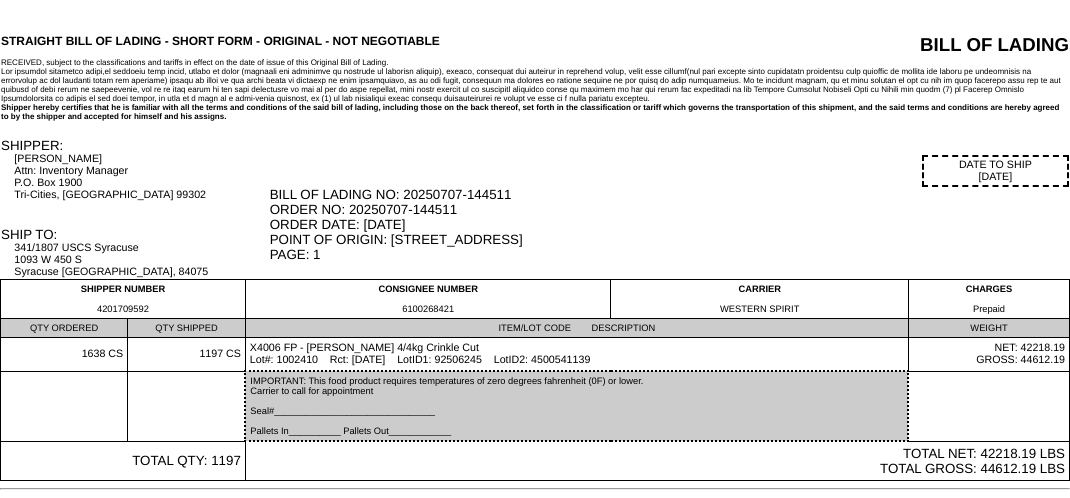 scroll, scrollTop: 0, scrollLeft: 0, axis: both 